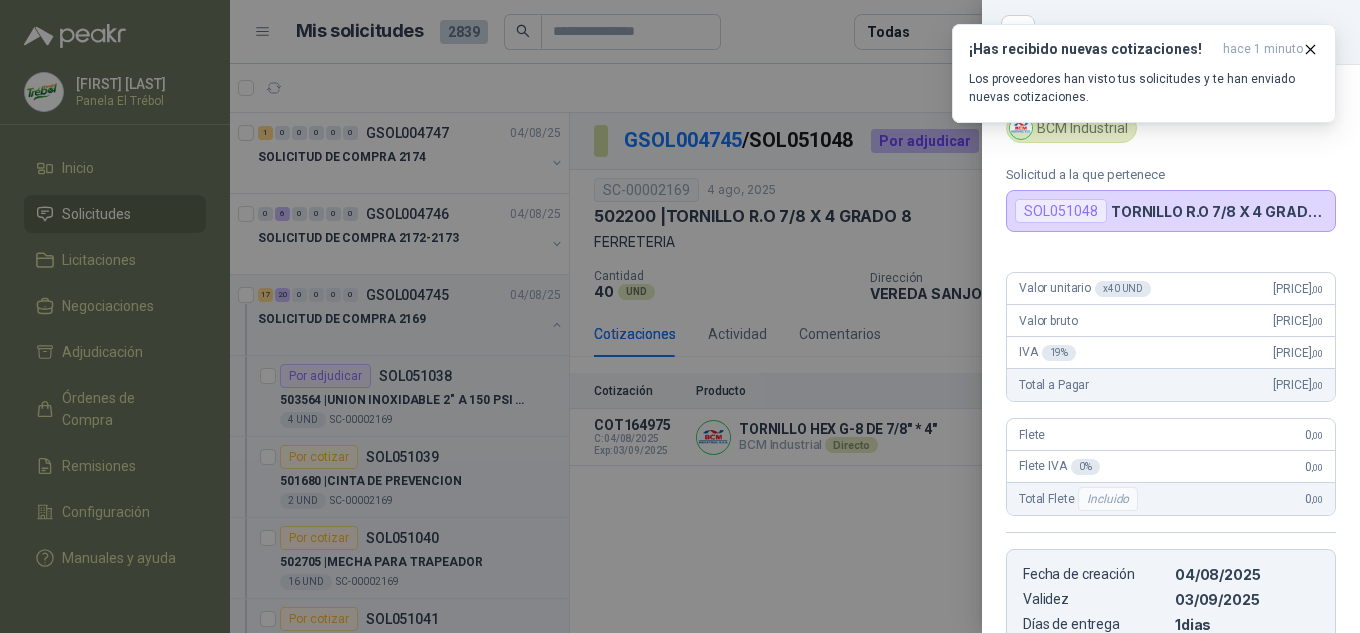 scroll, scrollTop: 0, scrollLeft: 0, axis: both 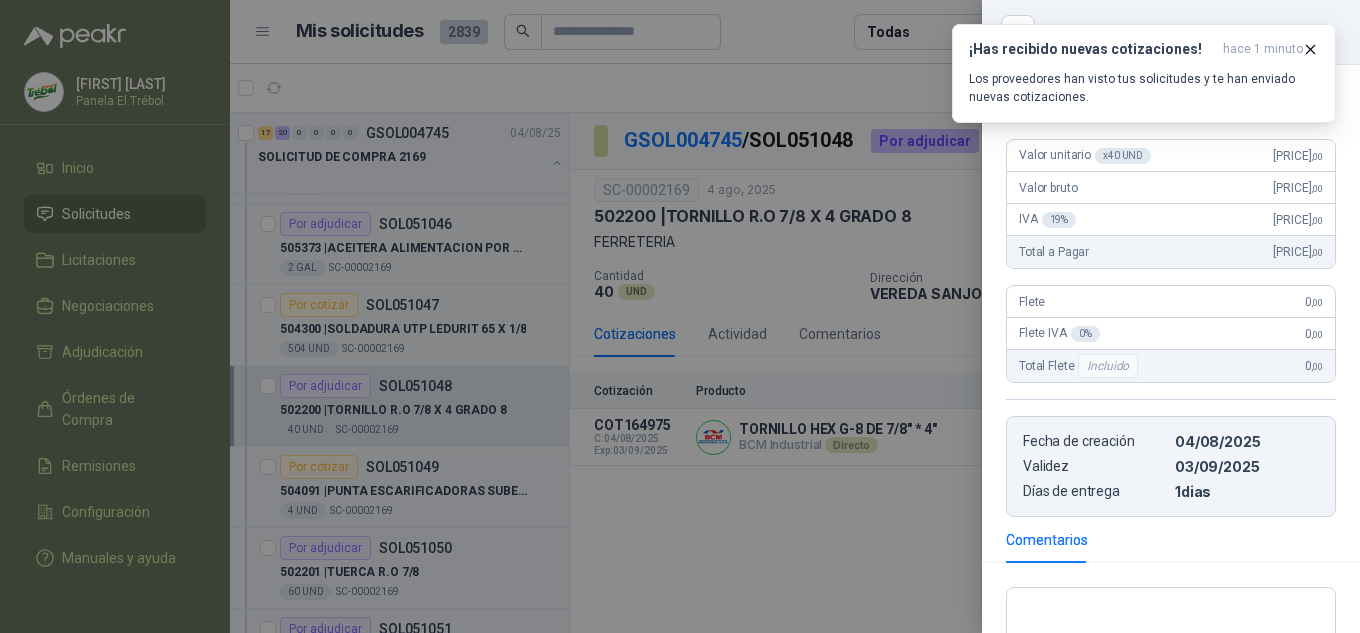 click at bounding box center (680, 316) 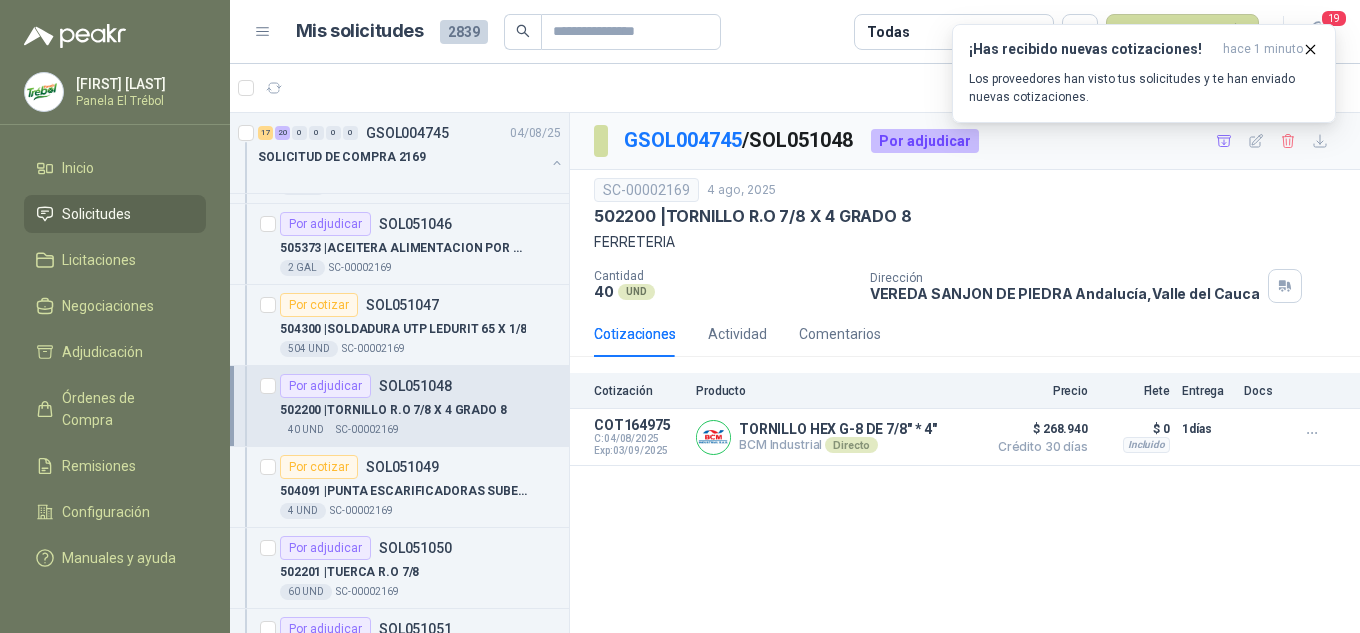 type 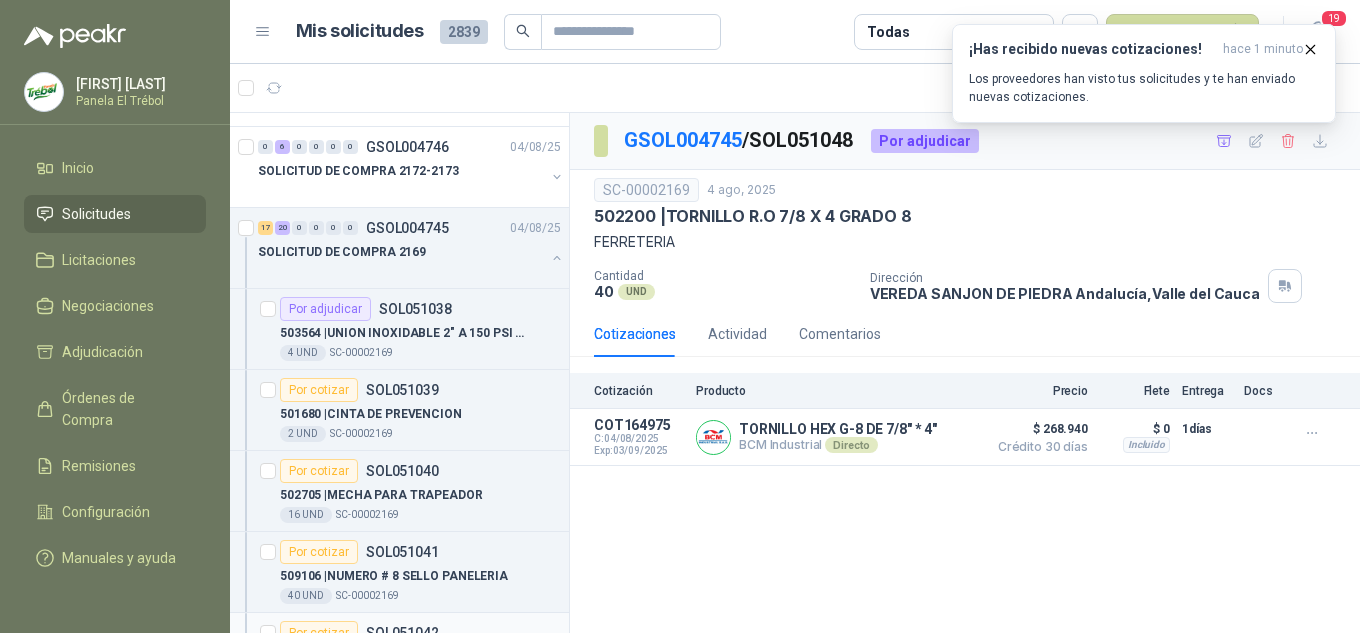 scroll, scrollTop: 0, scrollLeft: 0, axis: both 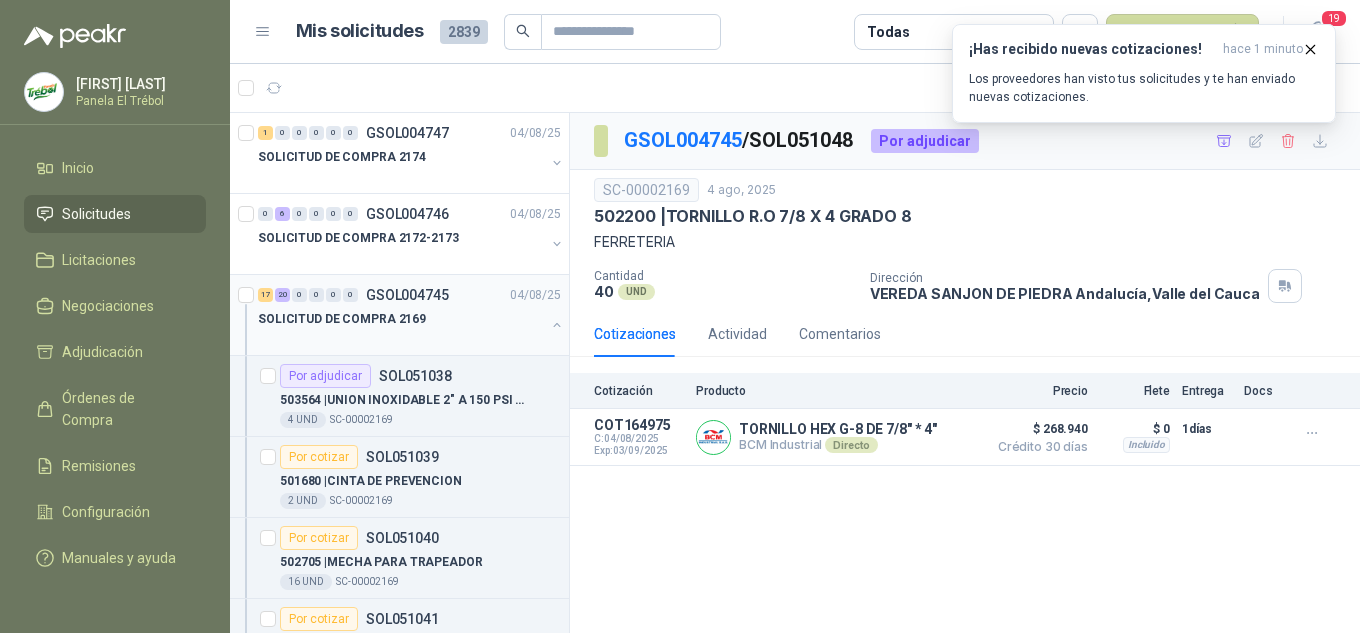 click at bounding box center [557, 325] 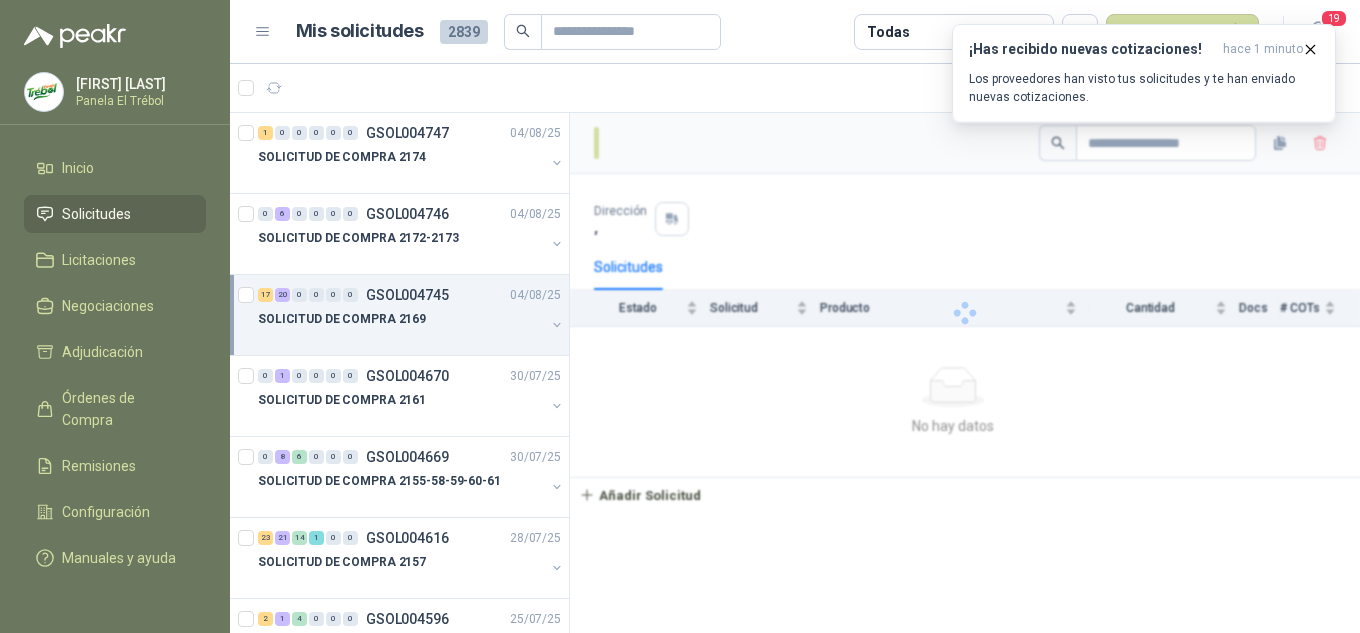 click at bounding box center (557, 325) 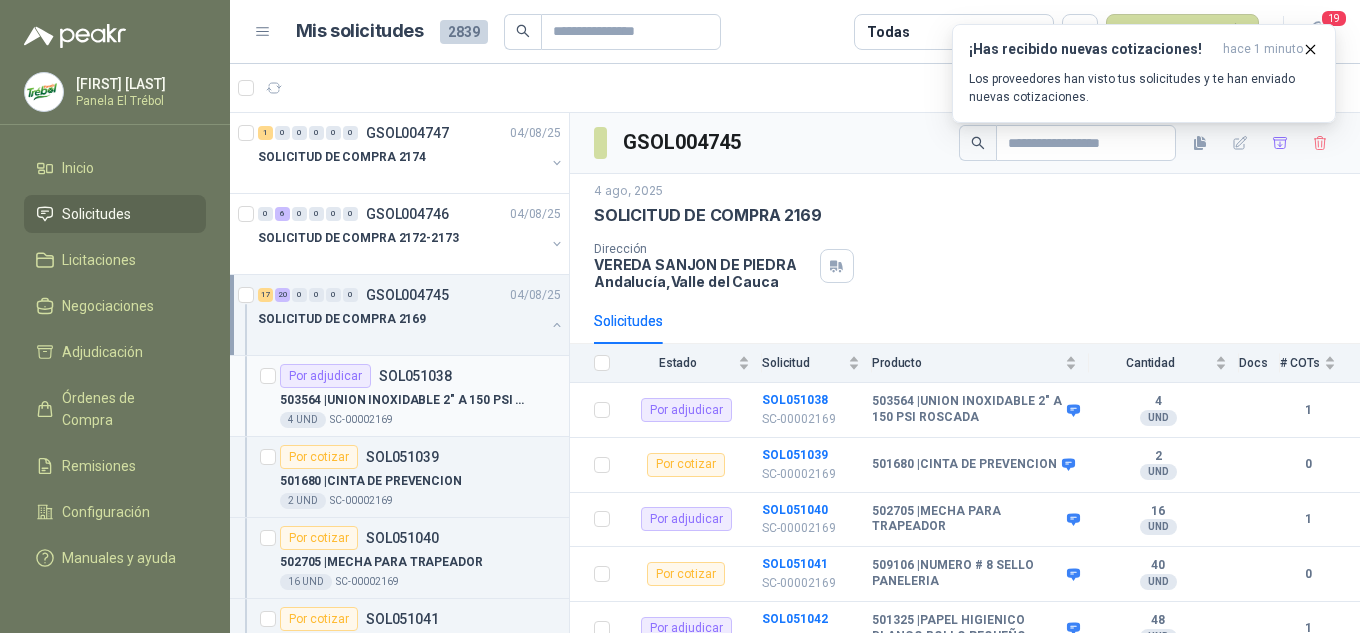 click on "4   UND  SC-00002169" at bounding box center [420, 420] 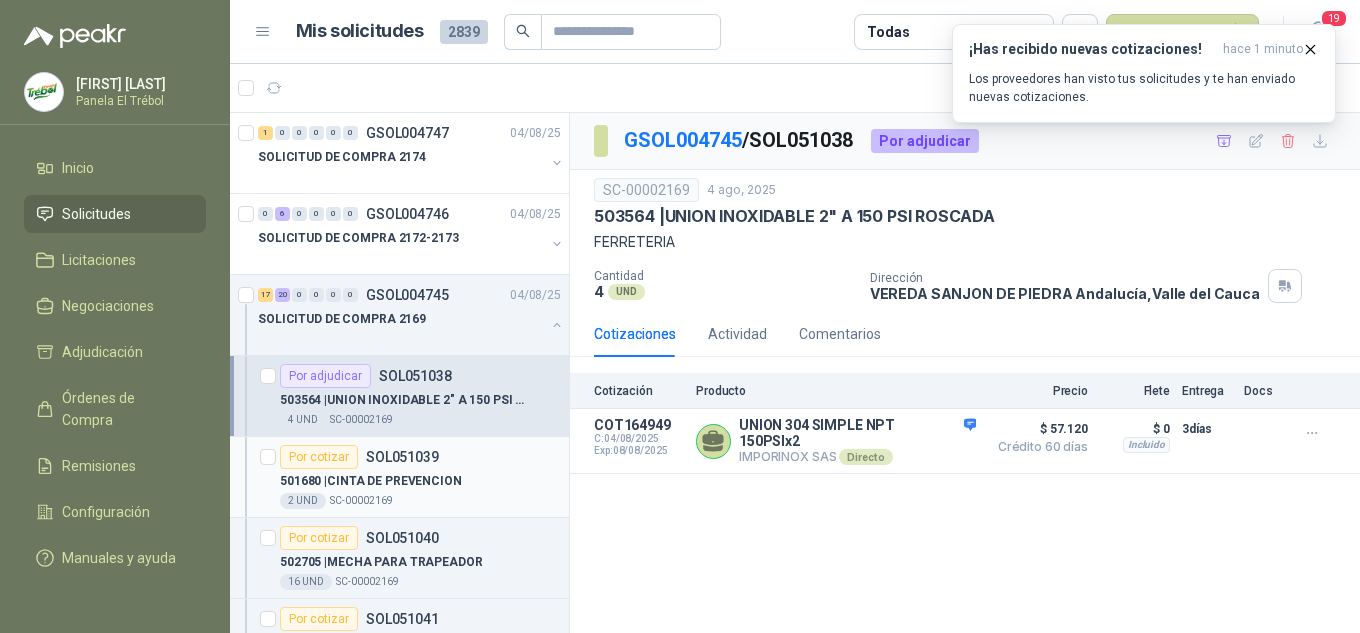 click on "501680 |  CINTA DE PREVENCION" at bounding box center [371, 481] 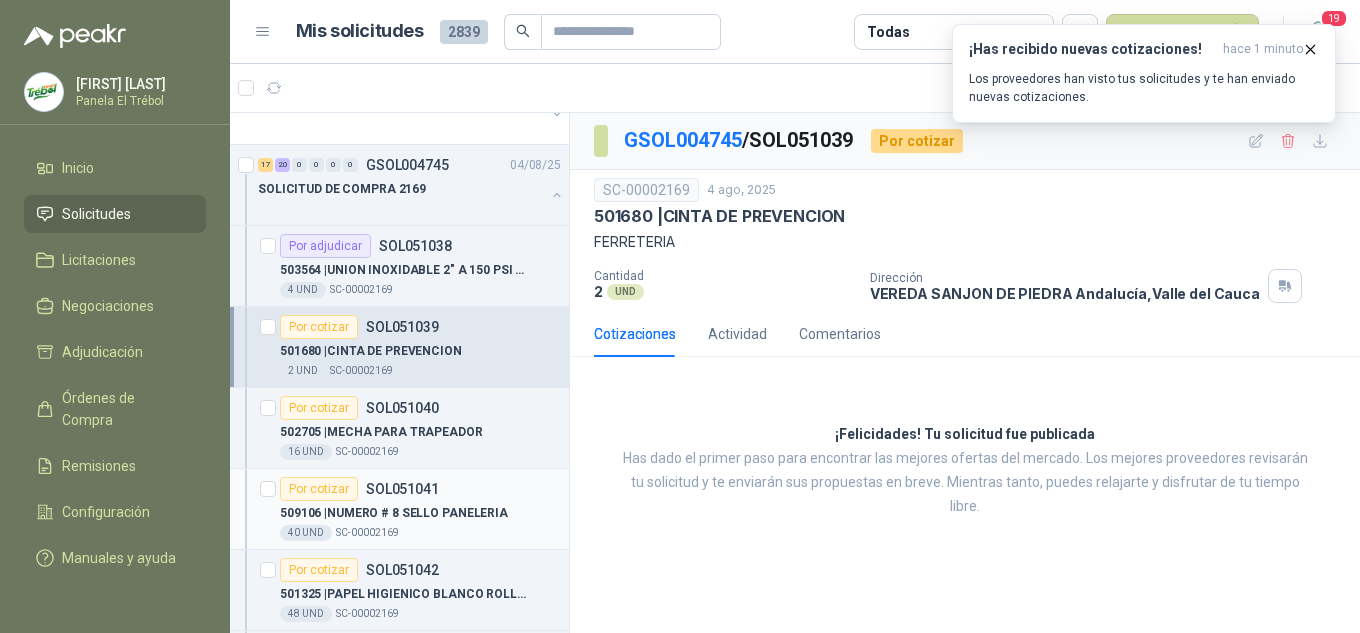 scroll, scrollTop: 133, scrollLeft: 0, axis: vertical 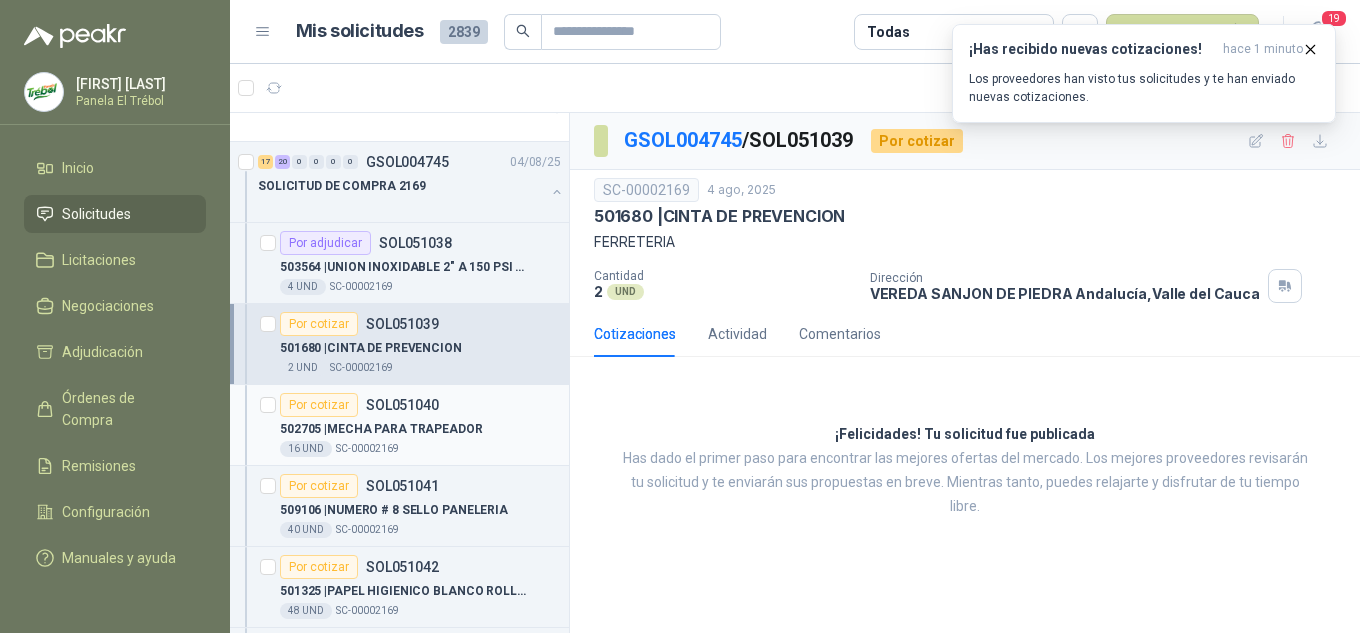 click on "502705 |  MECHA PARA TRAPEADOR" at bounding box center (381, 429) 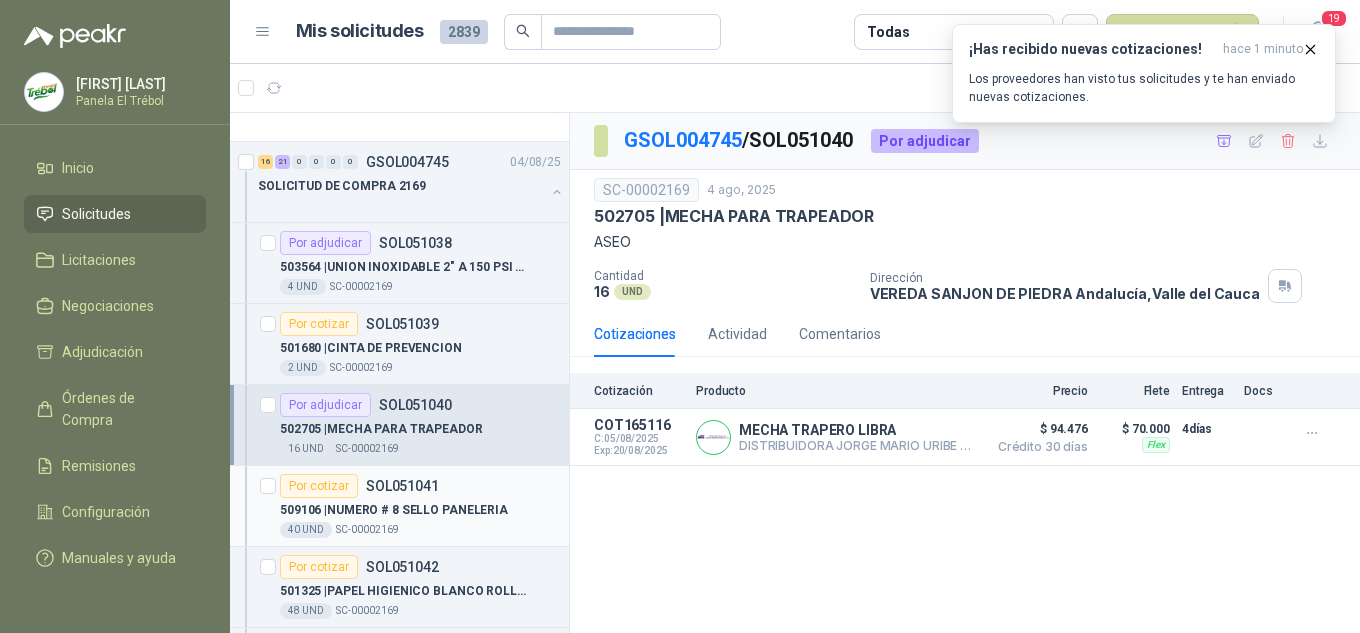 click on "509106 |  NUMERO # 8 SELLO PANELERIA" at bounding box center [394, 510] 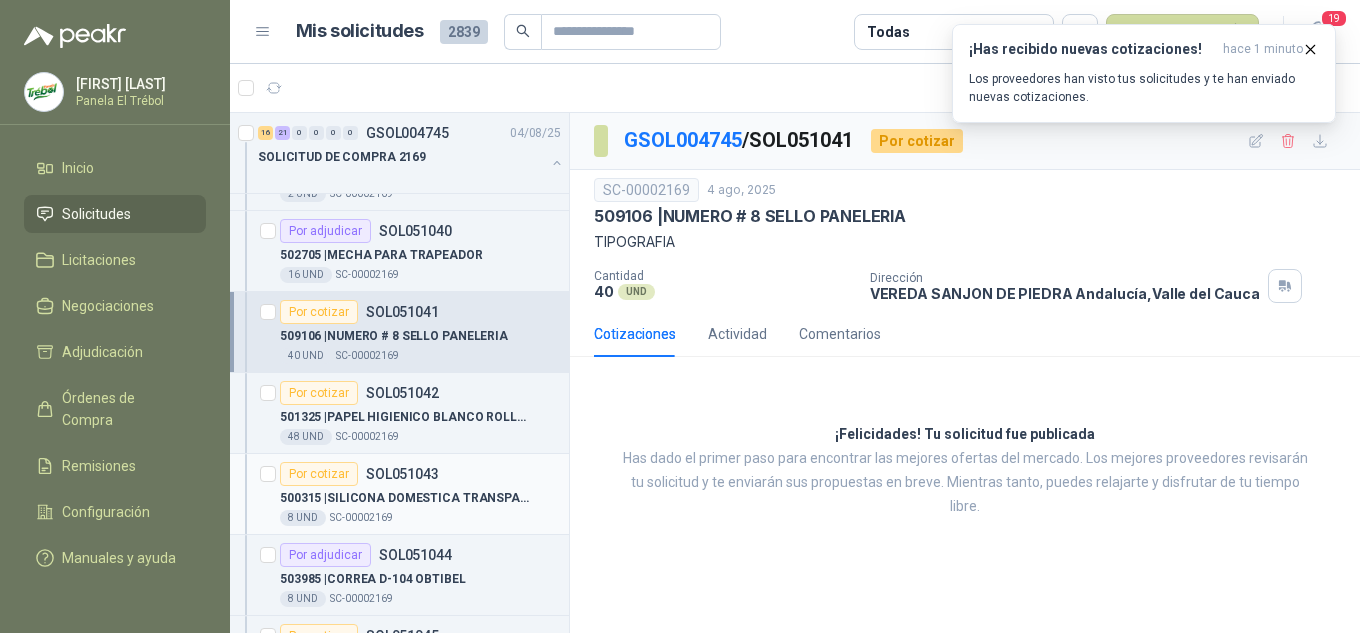scroll, scrollTop: 333, scrollLeft: 0, axis: vertical 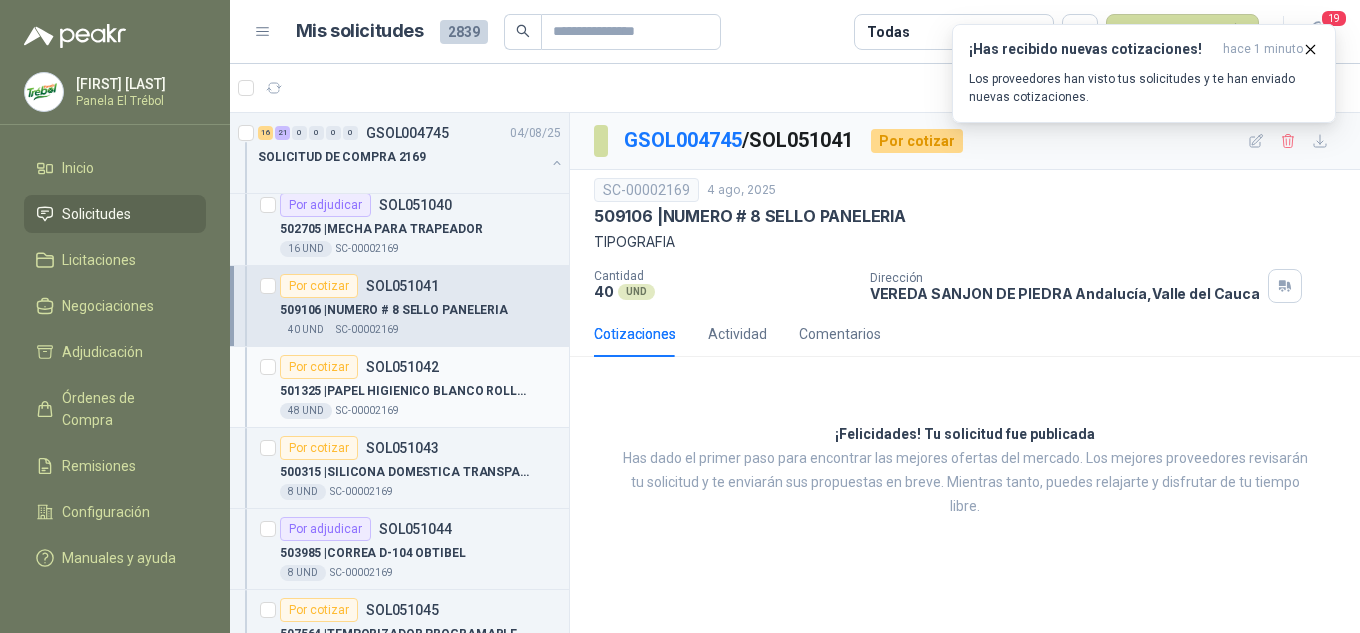click on "501325 |  PAPEL HIGIENICO BLANCO ROLLO PEQUEÑO" at bounding box center (404, 391) 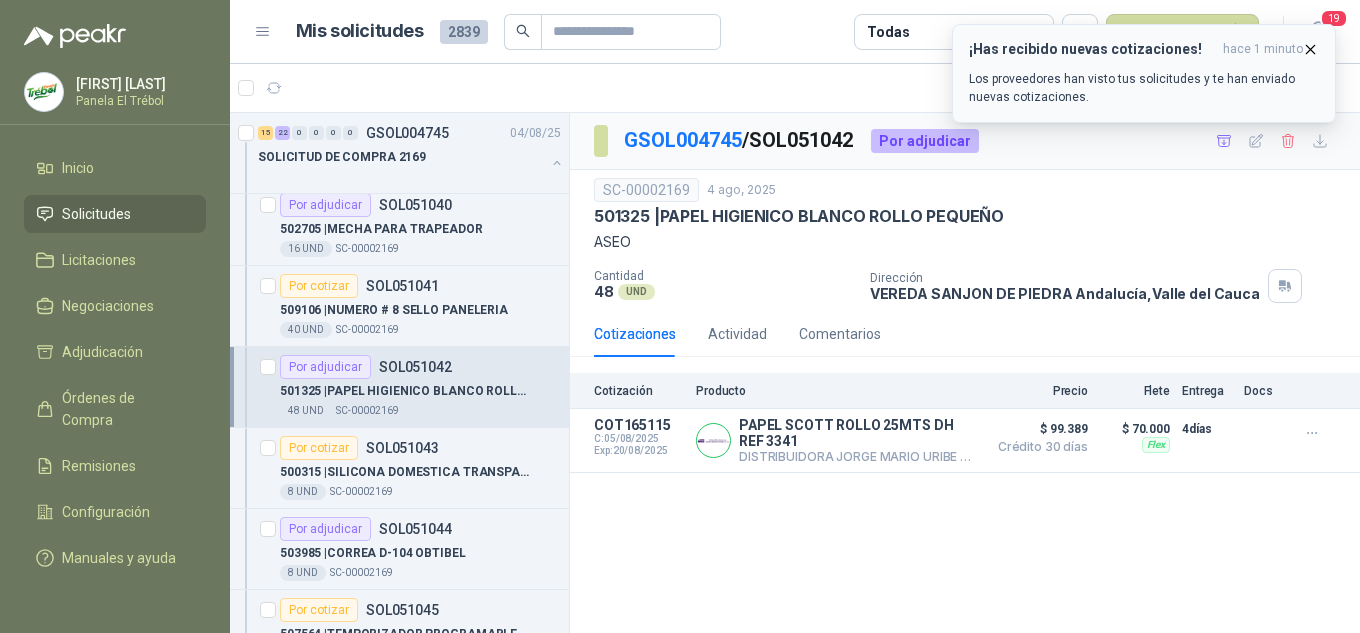 click 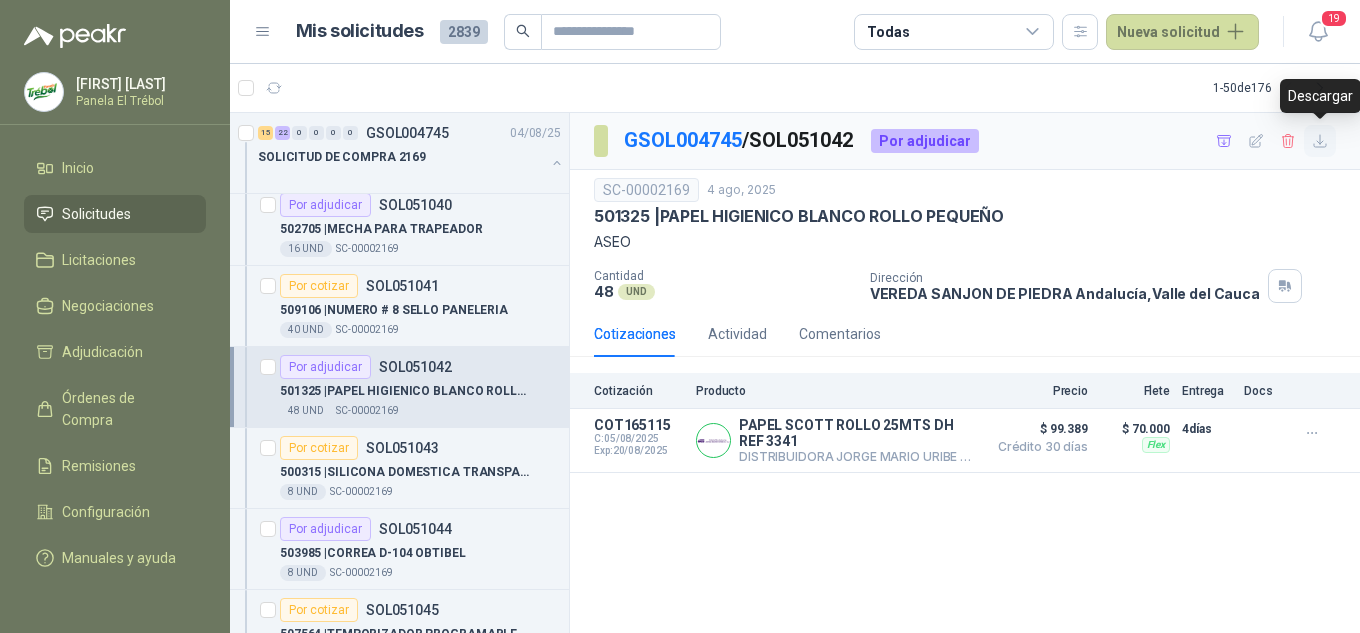 click 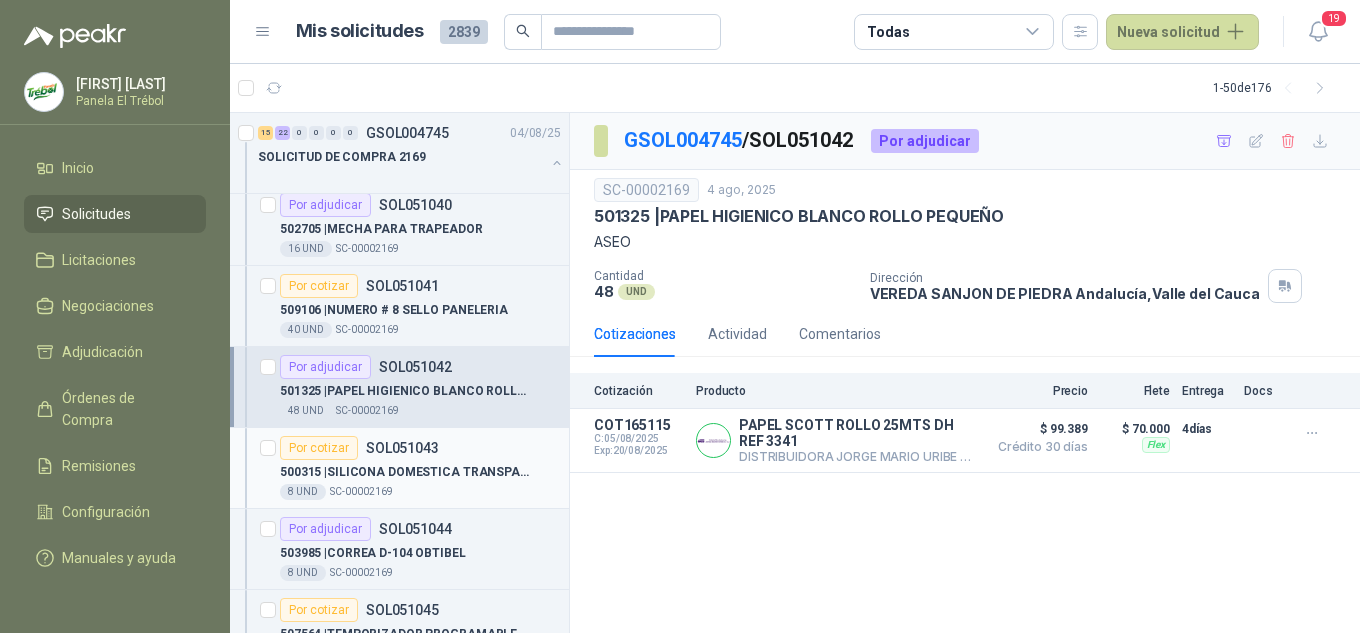 click on "500315 |  SILICONA DOMESTICA TRANSPARENTE SANISIL" at bounding box center (404, 472) 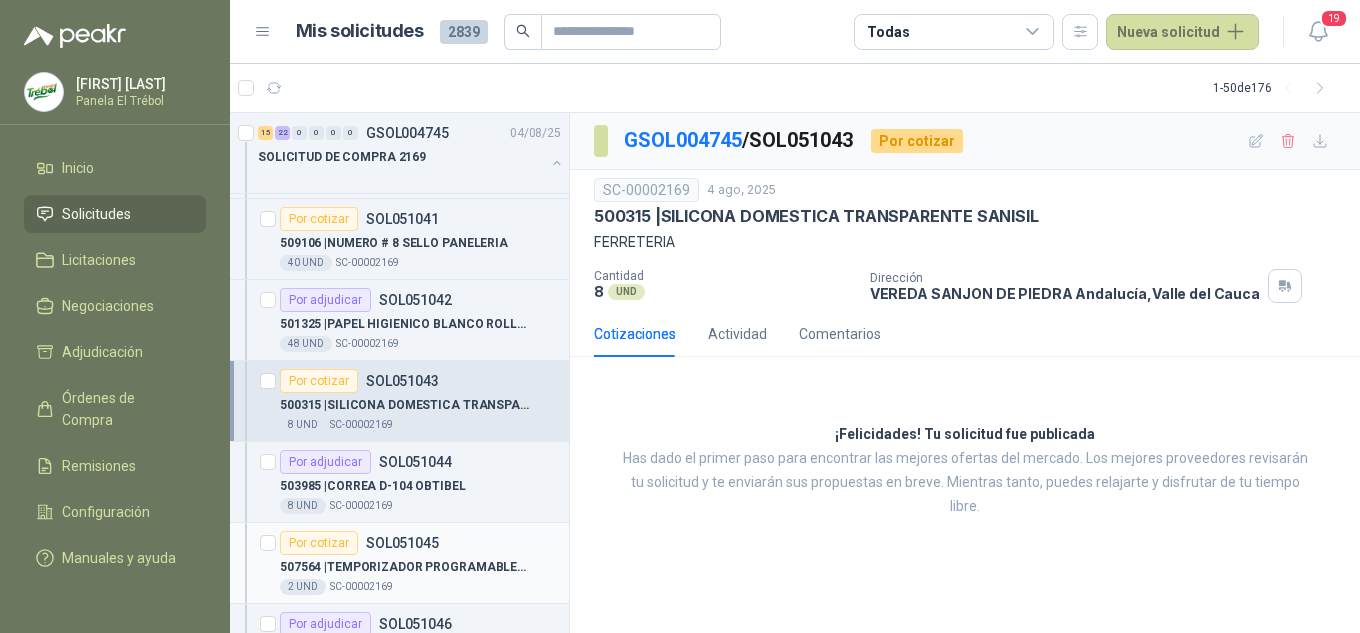 scroll, scrollTop: 467, scrollLeft: 0, axis: vertical 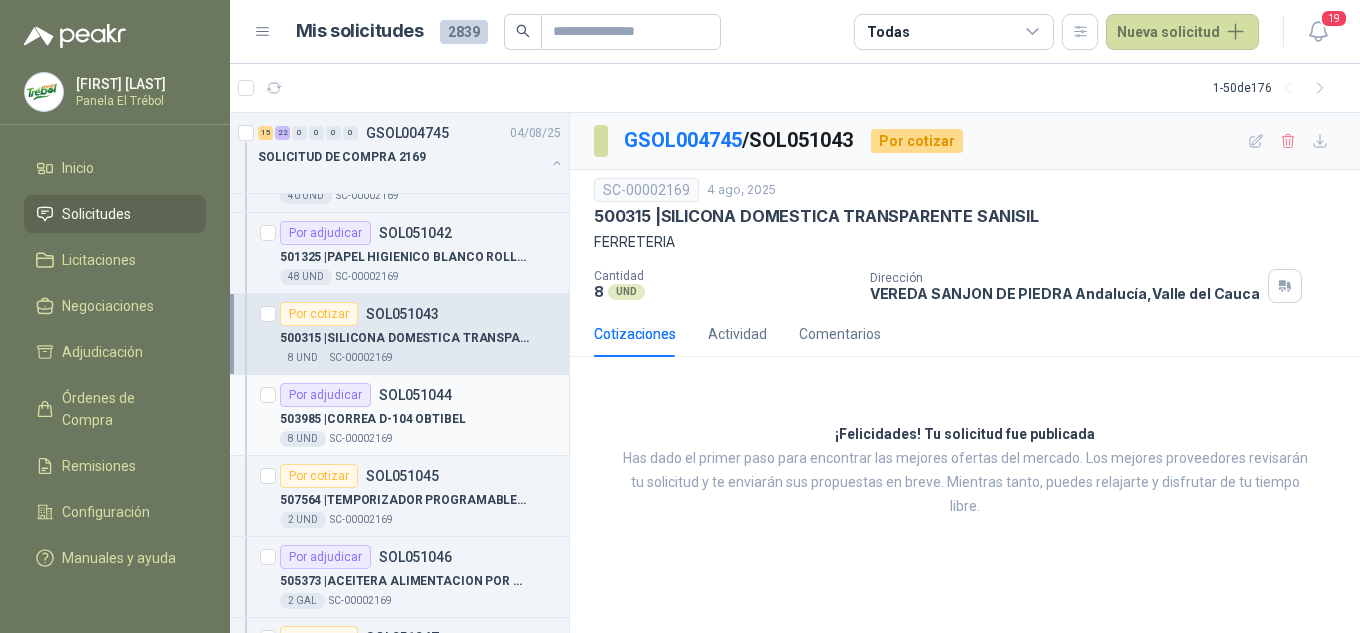 click on "503985 |  CORREA D-104 OBTIBEL" at bounding box center [373, 419] 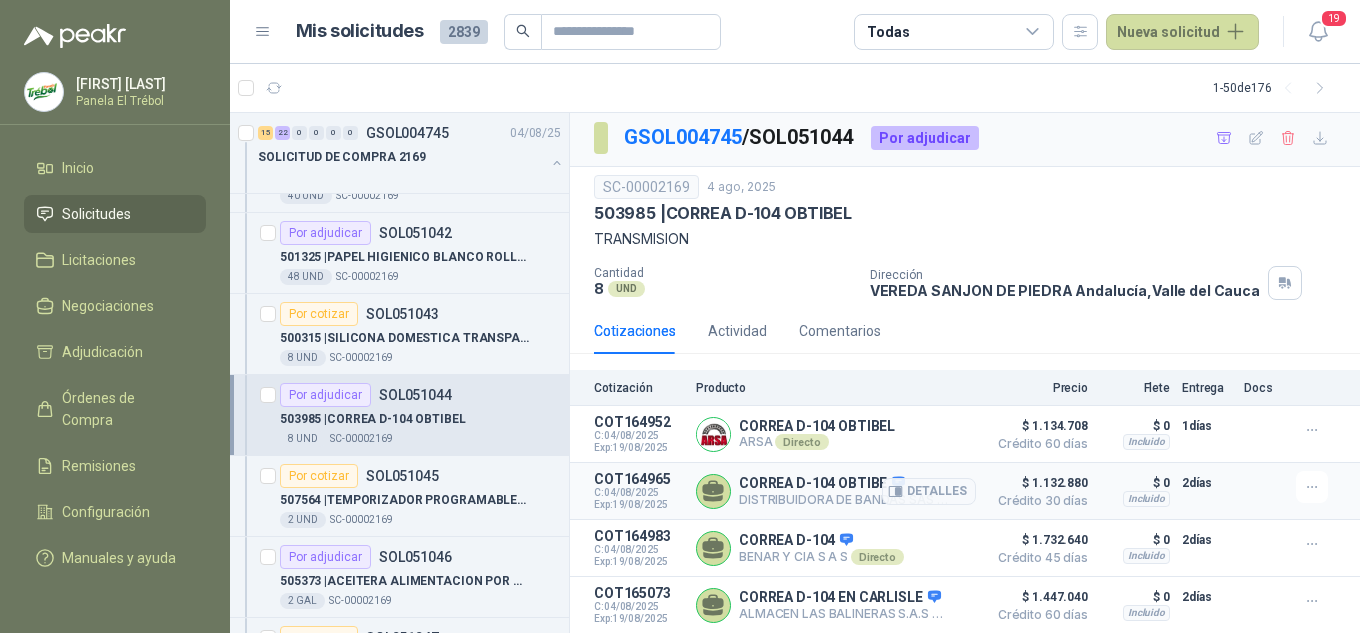 scroll, scrollTop: 7, scrollLeft: 0, axis: vertical 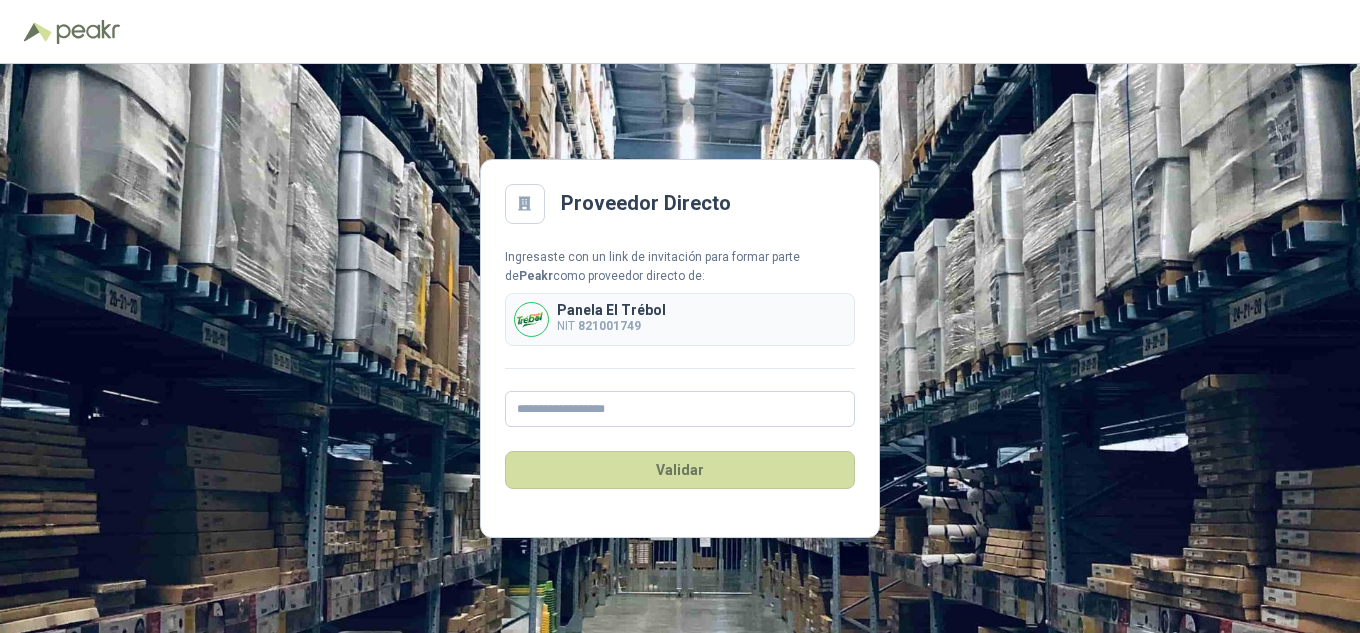 click on "Proveedor Directo Ingresaste con un link de invitación para formar parte de  Peakr  como proveedor directo de: Panela El Trébol NIT   [NUMBER] Validar" at bounding box center [680, 348] 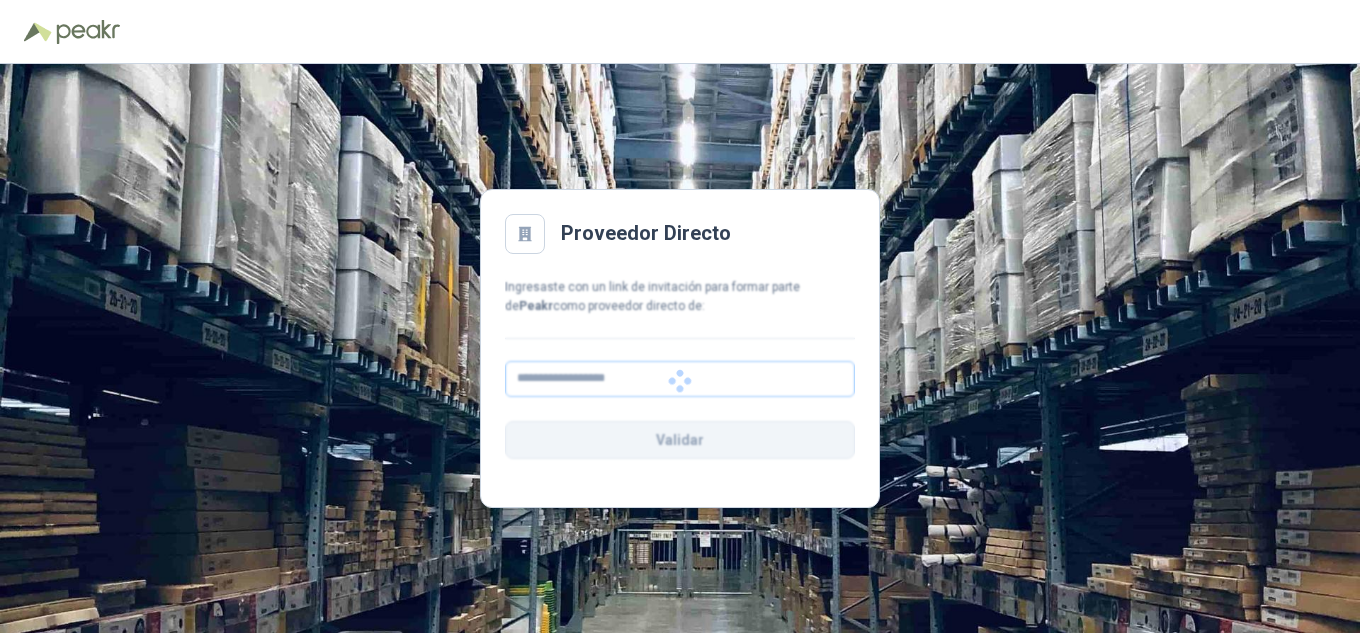 scroll, scrollTop: 0, scrollLeft: 0, axis: both 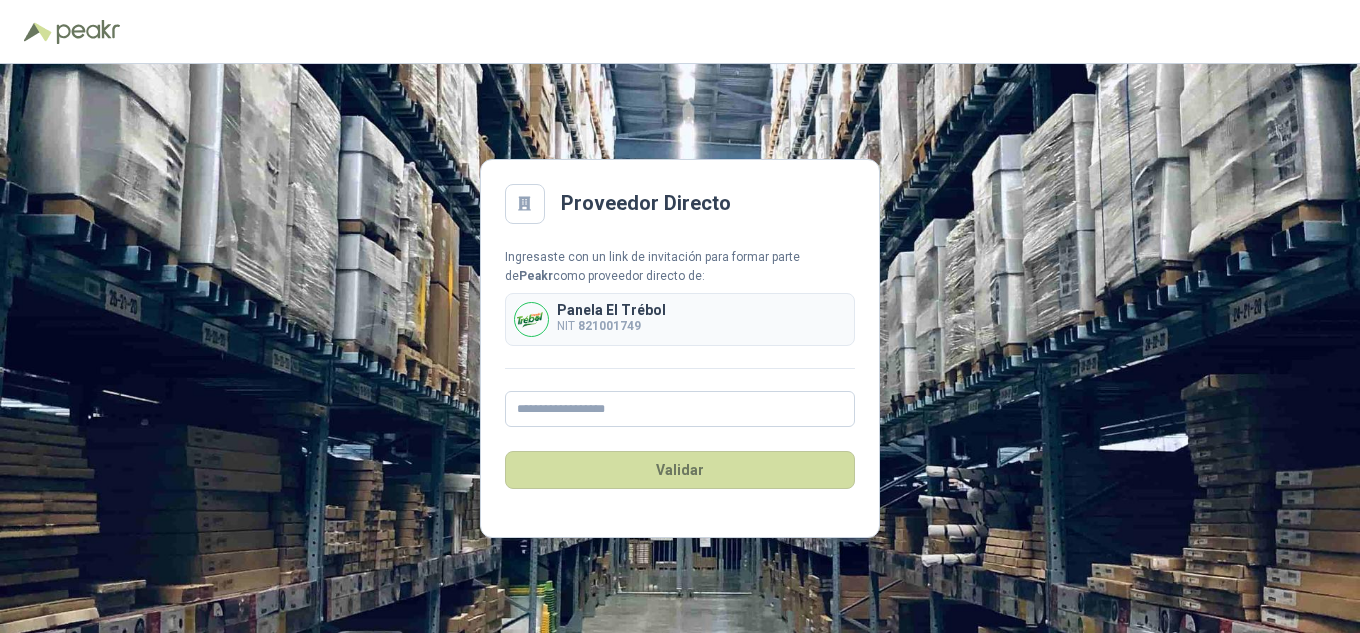 drag, startPoint x: 1080, startPoint y: 310, endPoint x: 1055, endPoint y: 301, distance: 26.57066 